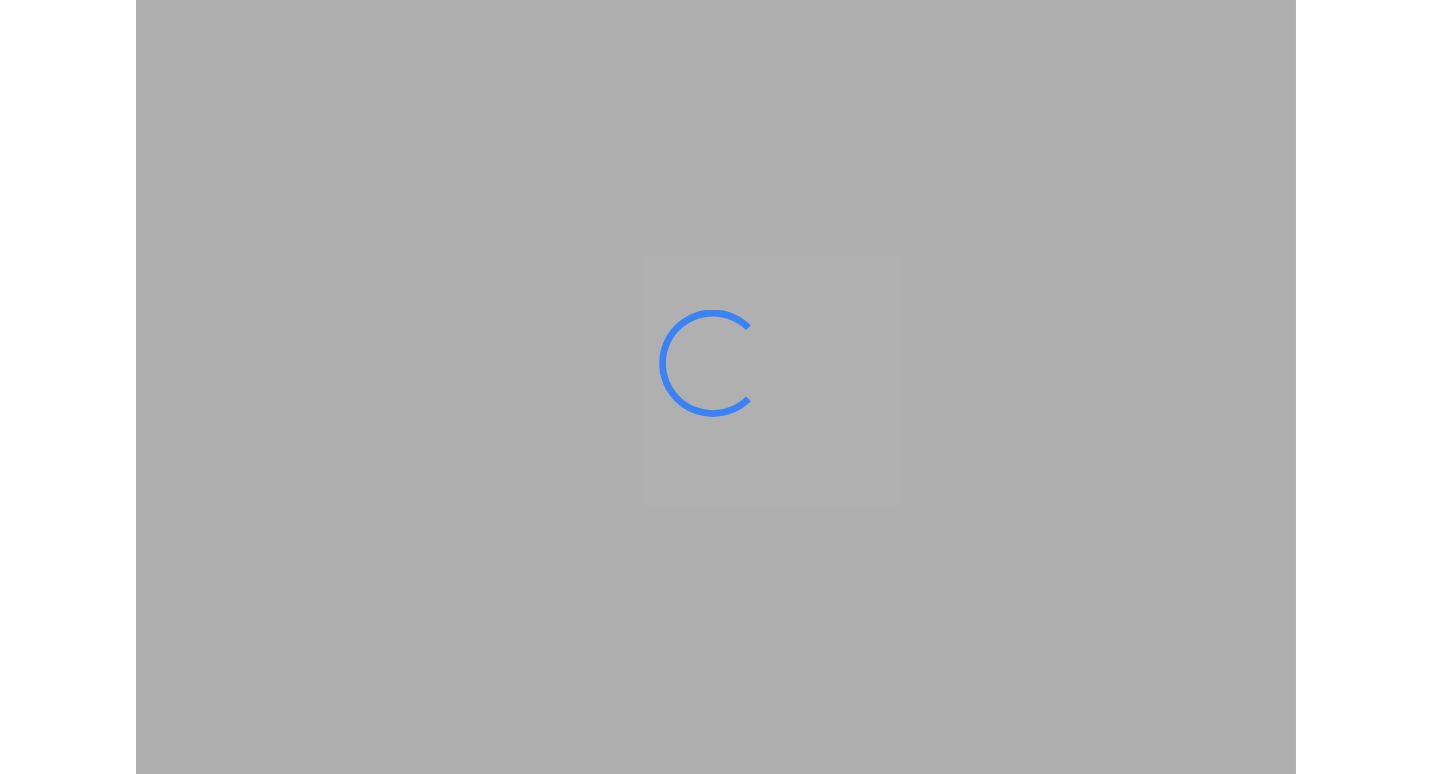 scroll, scrollTop: 0, scrollLeft: 0, axis: both 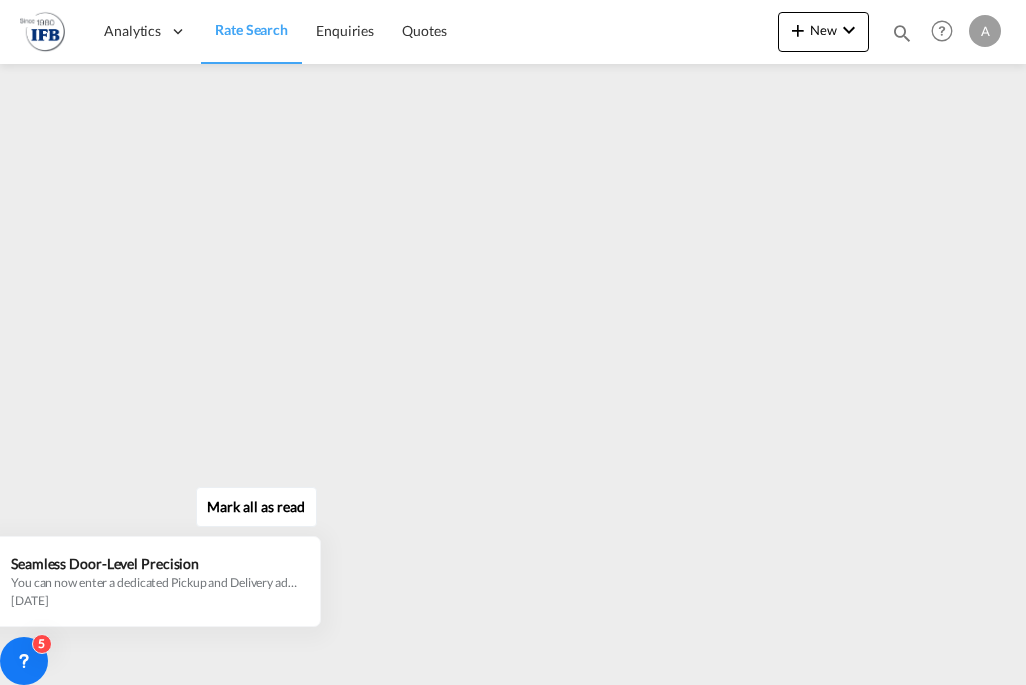 click on "Mark all as read Seamless Door-Level Precision You can now enter a dedicated Pickup and Delivery address directly while creating a booking. Whether you're handling door-to-port or port-to-door or door to door shipment, this update lets you: Capture actual pickup/delivery location details Improve operational accuracy Seamlessly sync booking data with your TMS (like CargoWise) No more relying on generic fields or external tools. Freightify now makes it easier to keep your bookings complete and TMS-ready. [DATE]" at bounding box center (160, 553) 